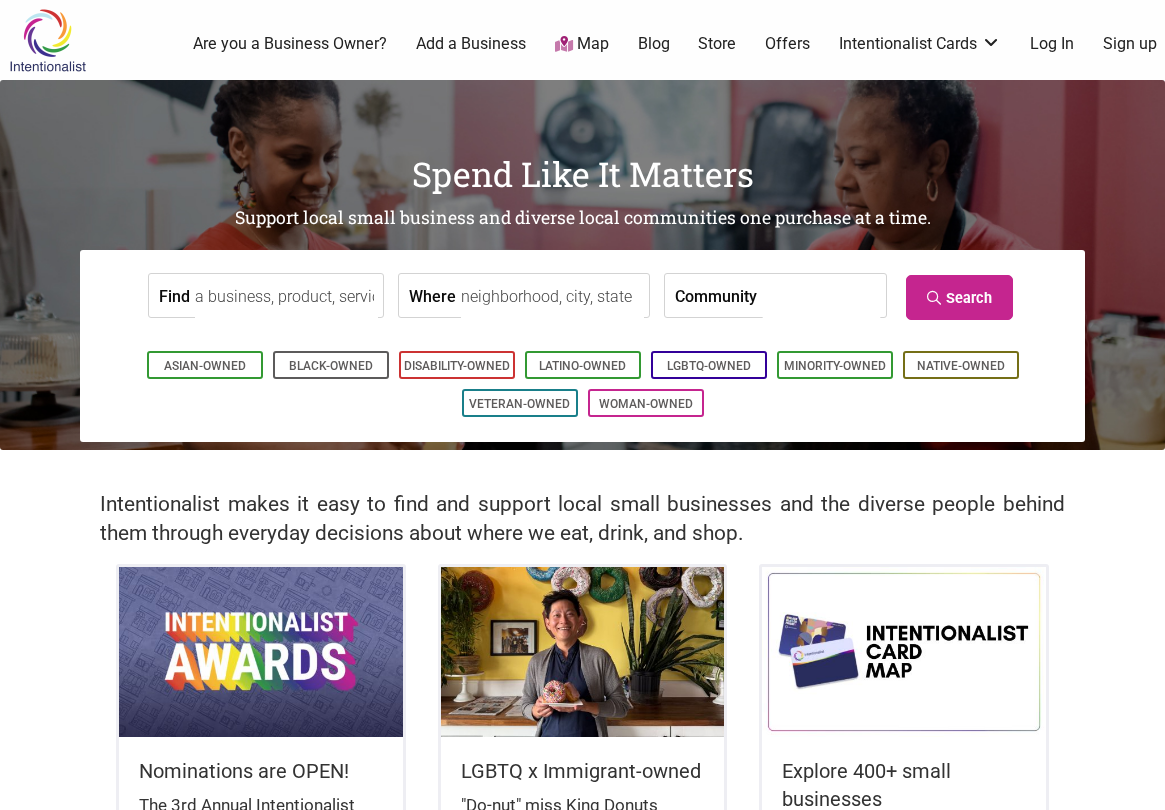 scroll, scrollTop: 0, scrollLeft: 0, axis: both 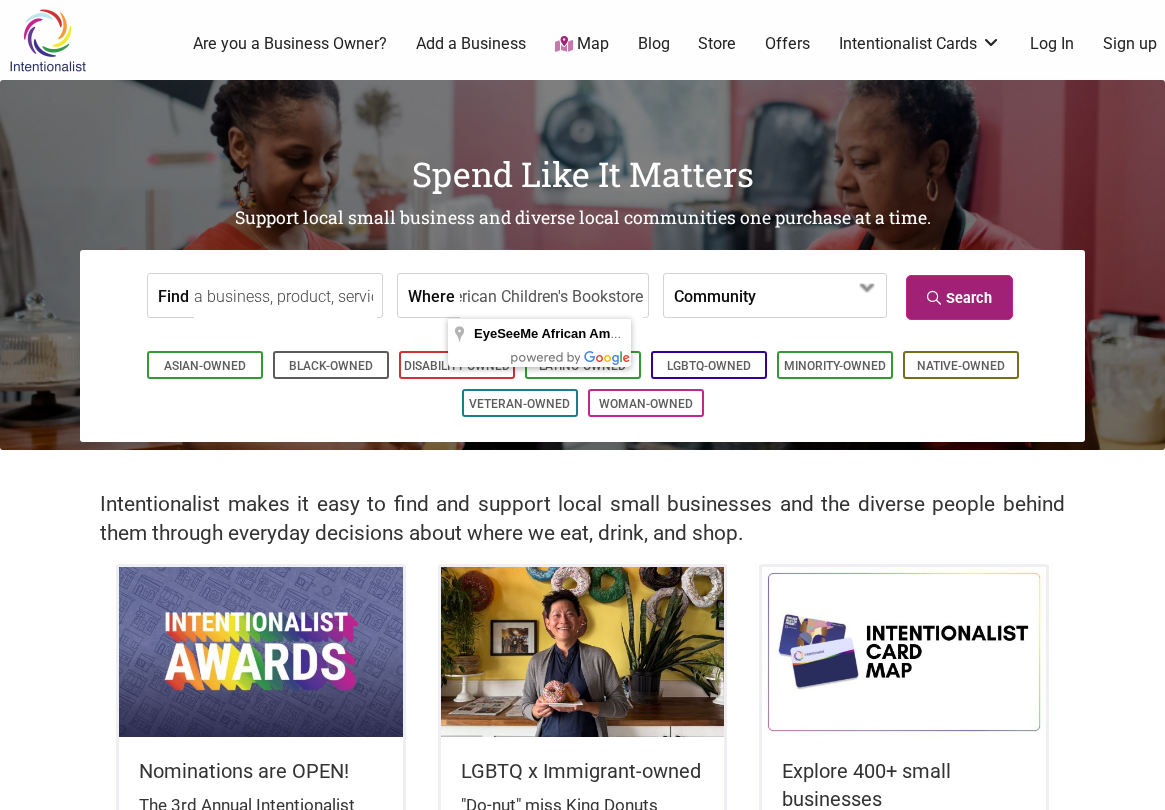 type on "EyeSeeMe African American Children's Bookstore" 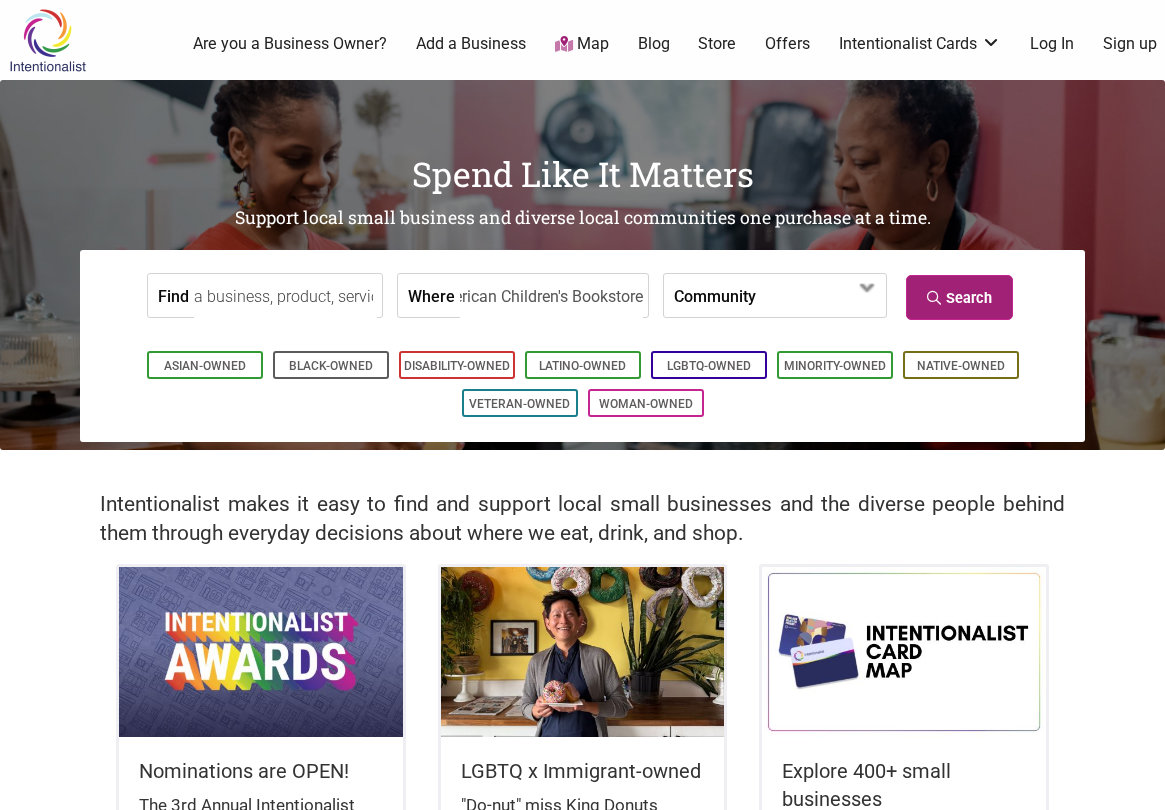 scroll, scrollTop: 0, scrollLeft: 0, axis: both 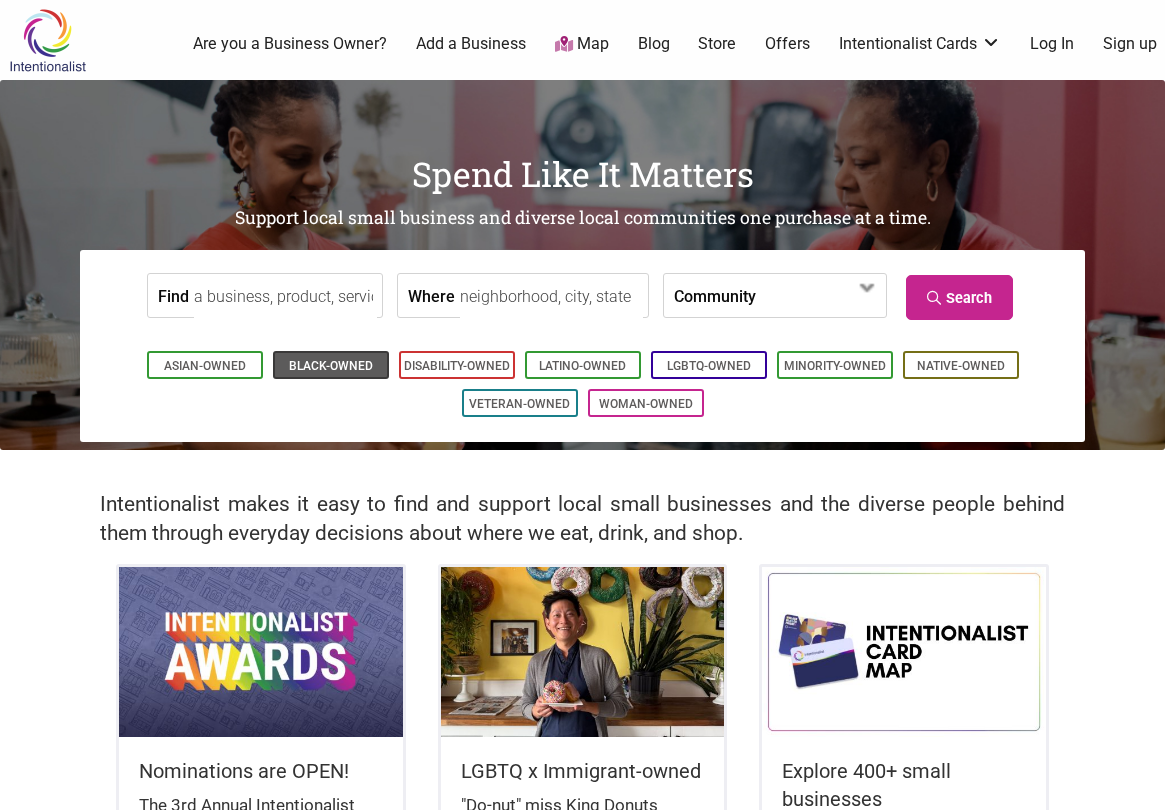 click on "Black-Owned" at bounding box center (331, 366) 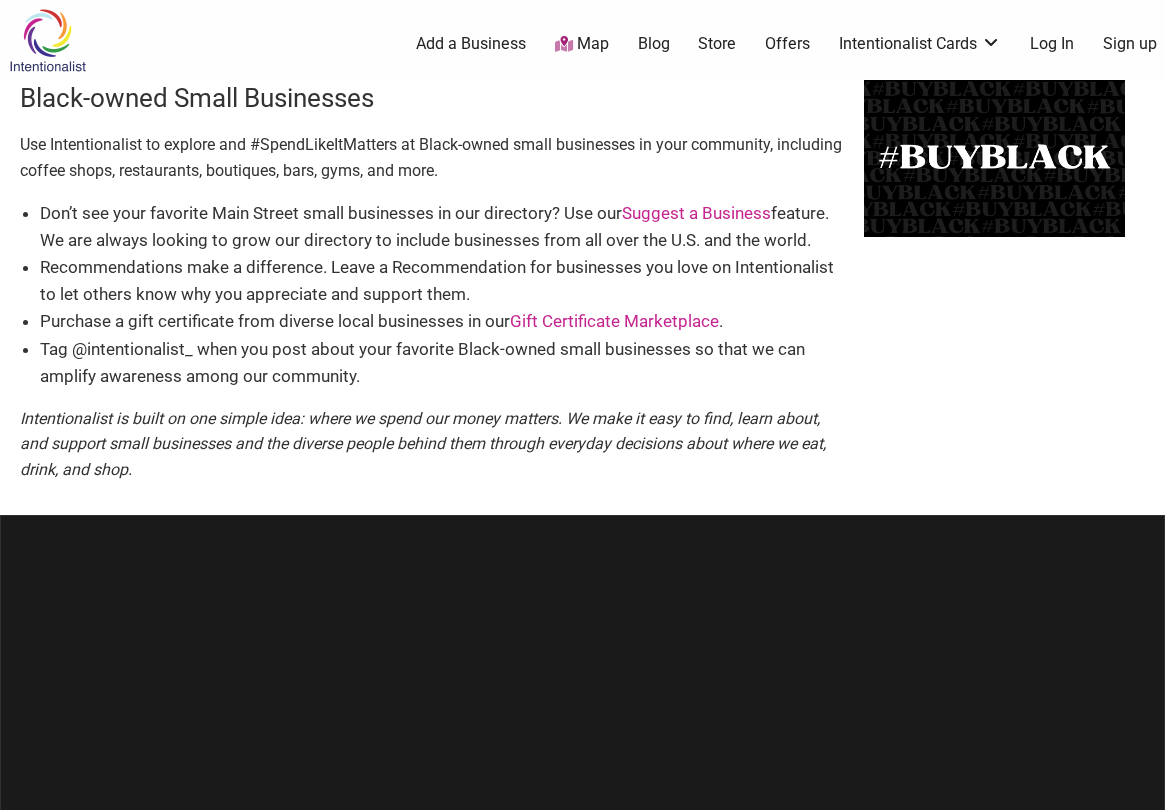 scroll, scrollTop: 0, scrollLeft: 0, axis: both 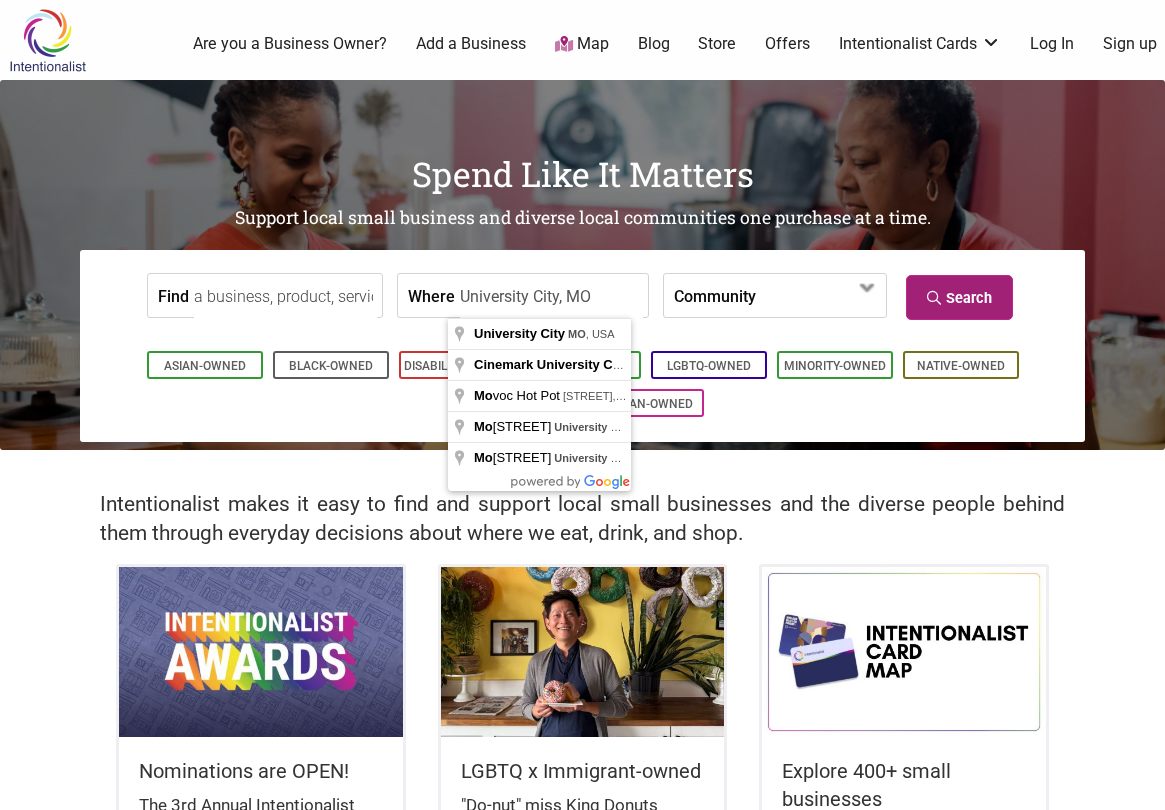 type on "University City, MO" 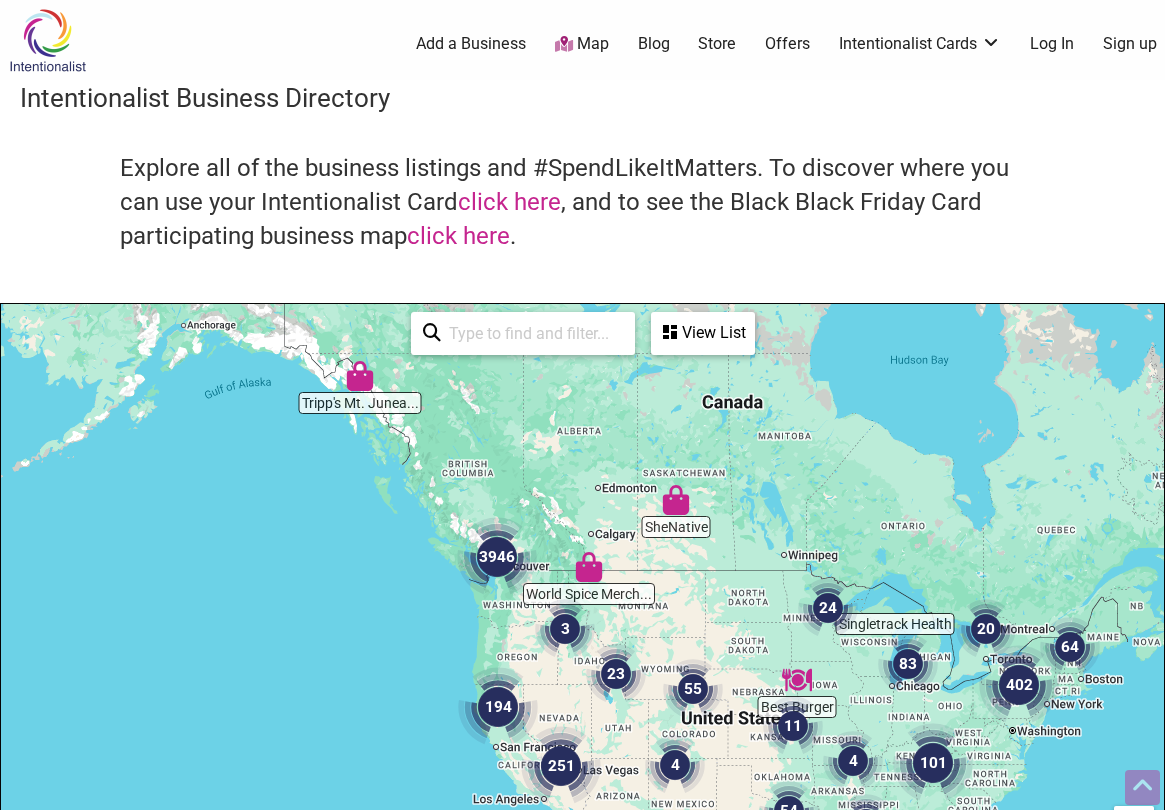 scroll, scrollTop: 500, scrollLeft: 0, axis: vertical 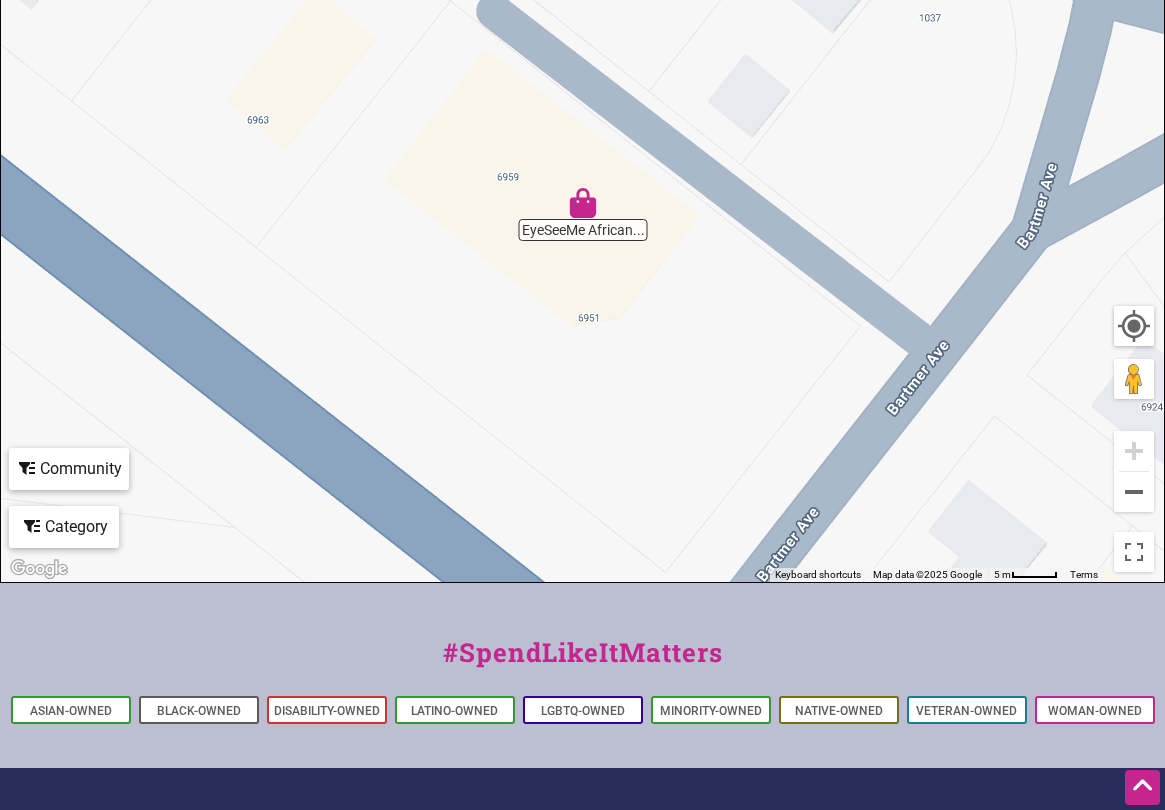 click at bounding box center (583, 203) 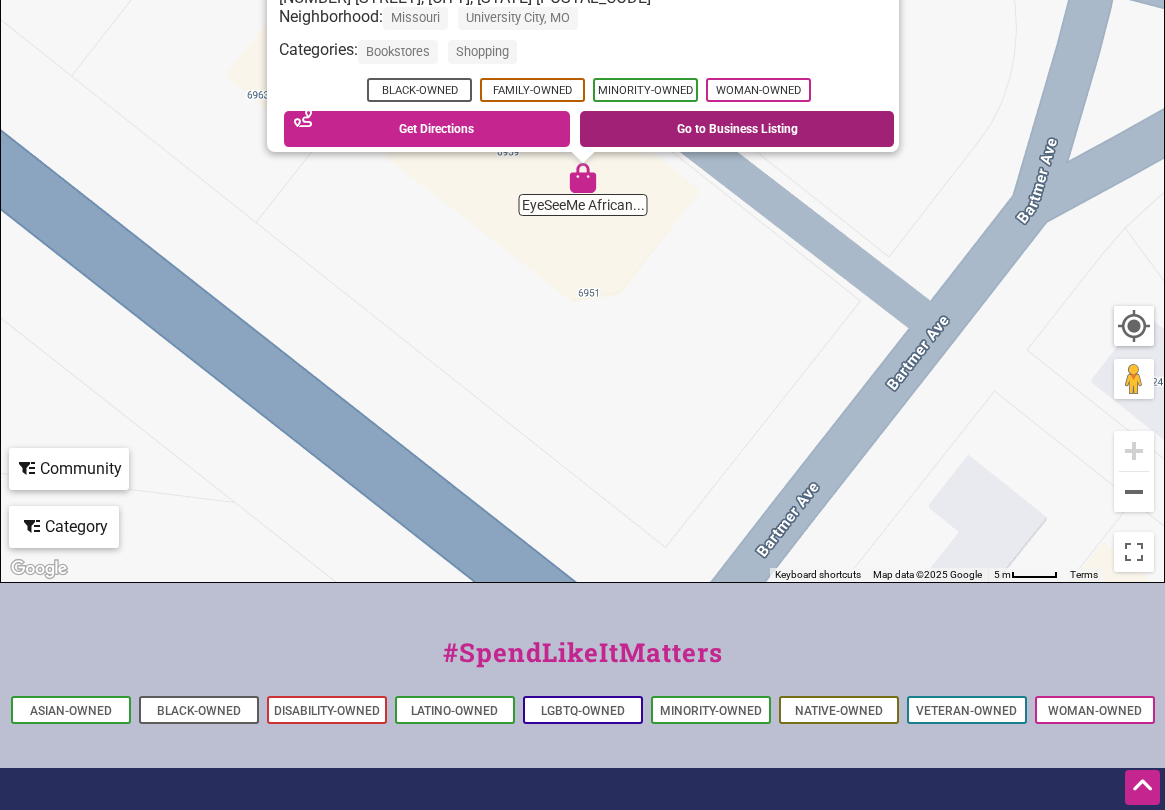 click on "Go to Business Listing" at bounding box center (737, 129) 